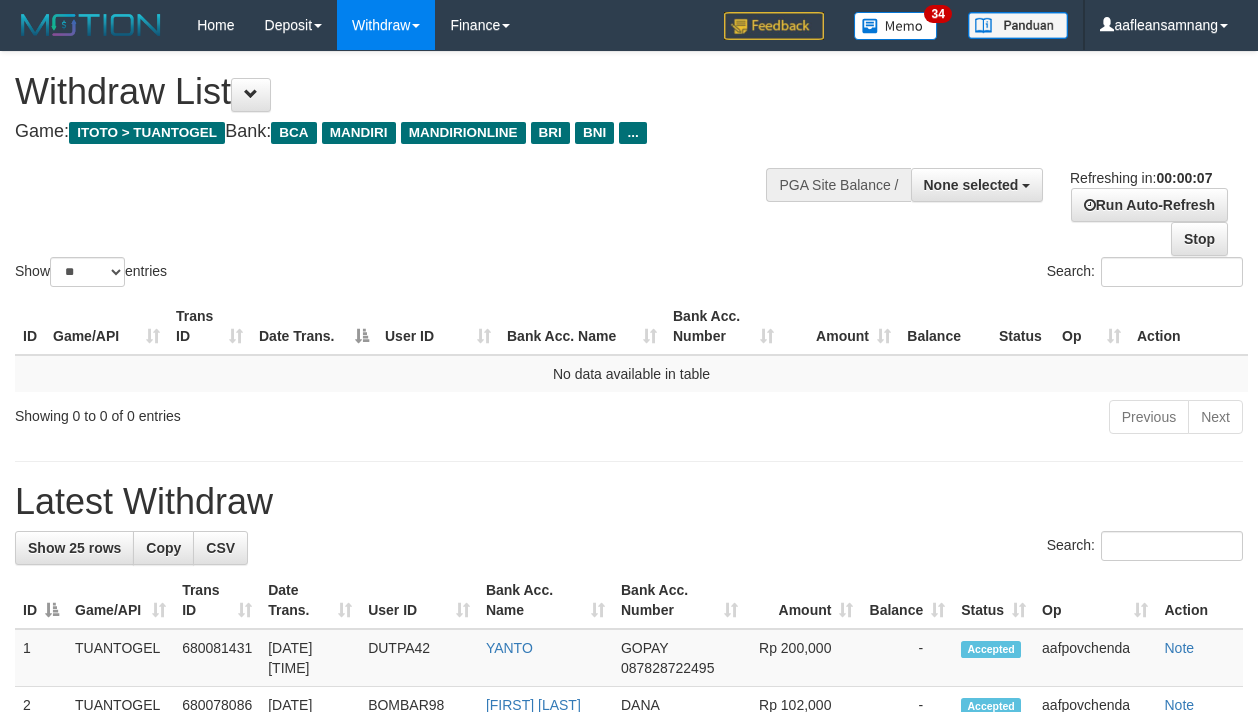 select 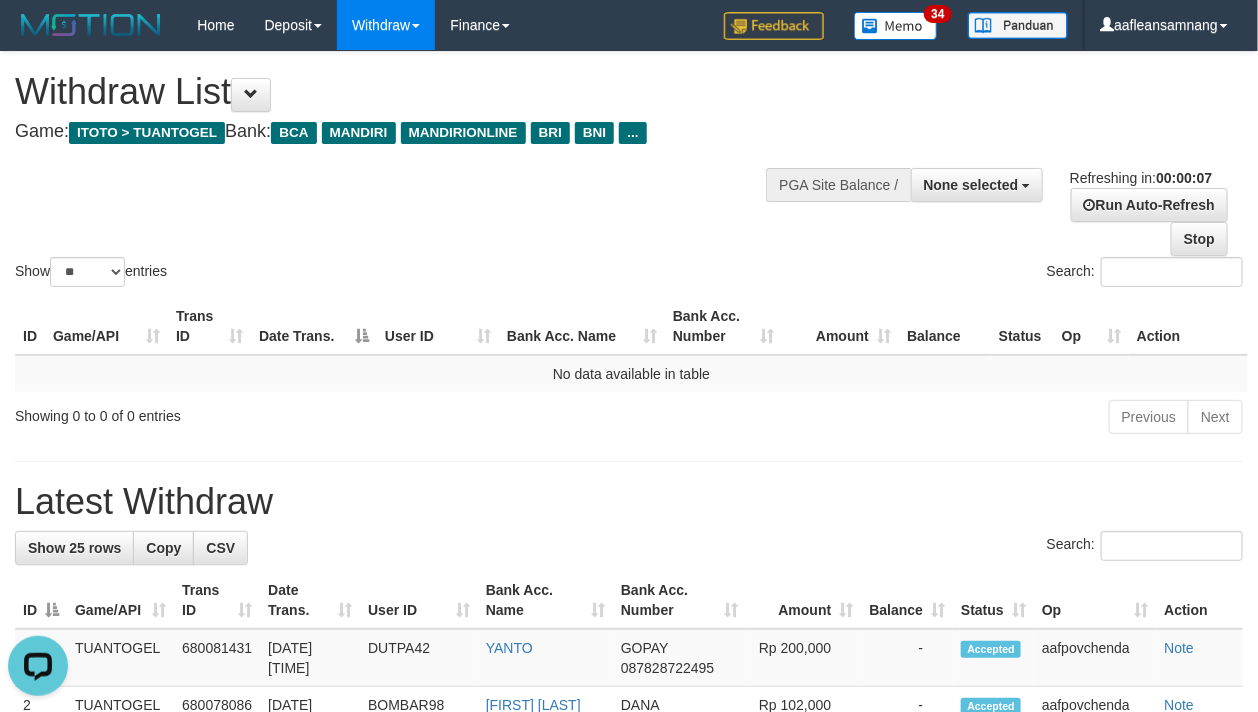 scroll, scrollTop: 0, scrollLeft: 0, axis: both 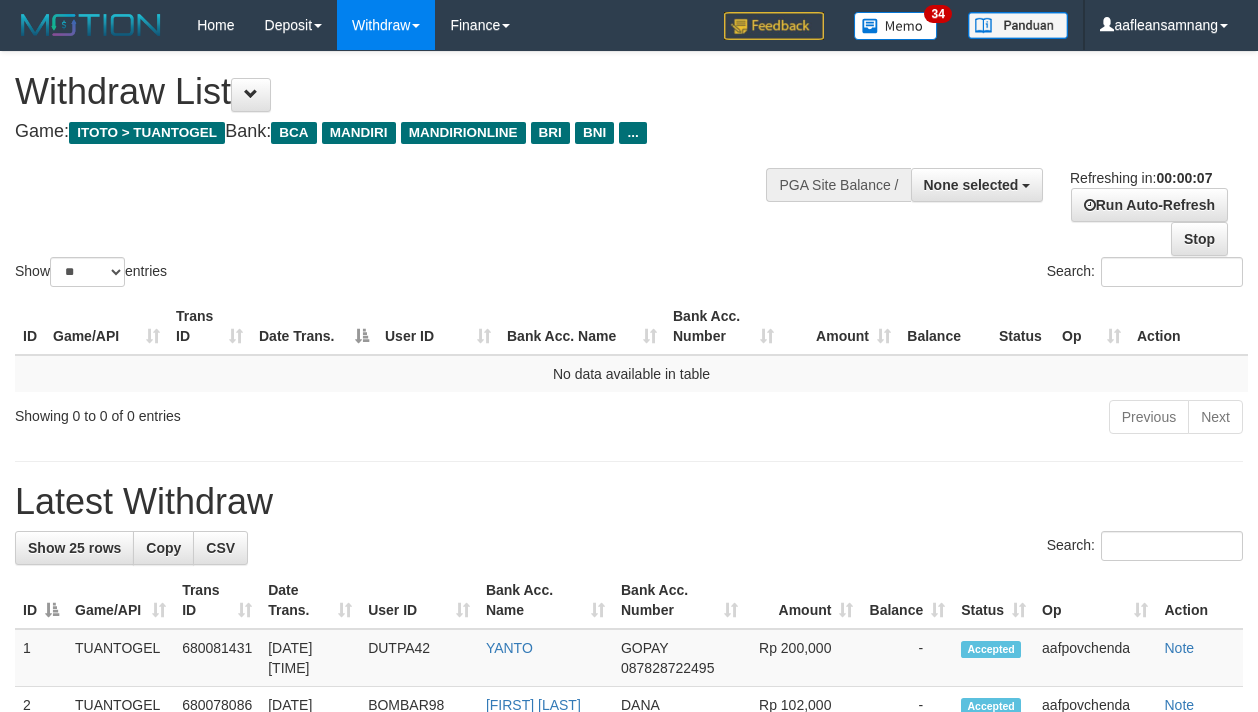 select 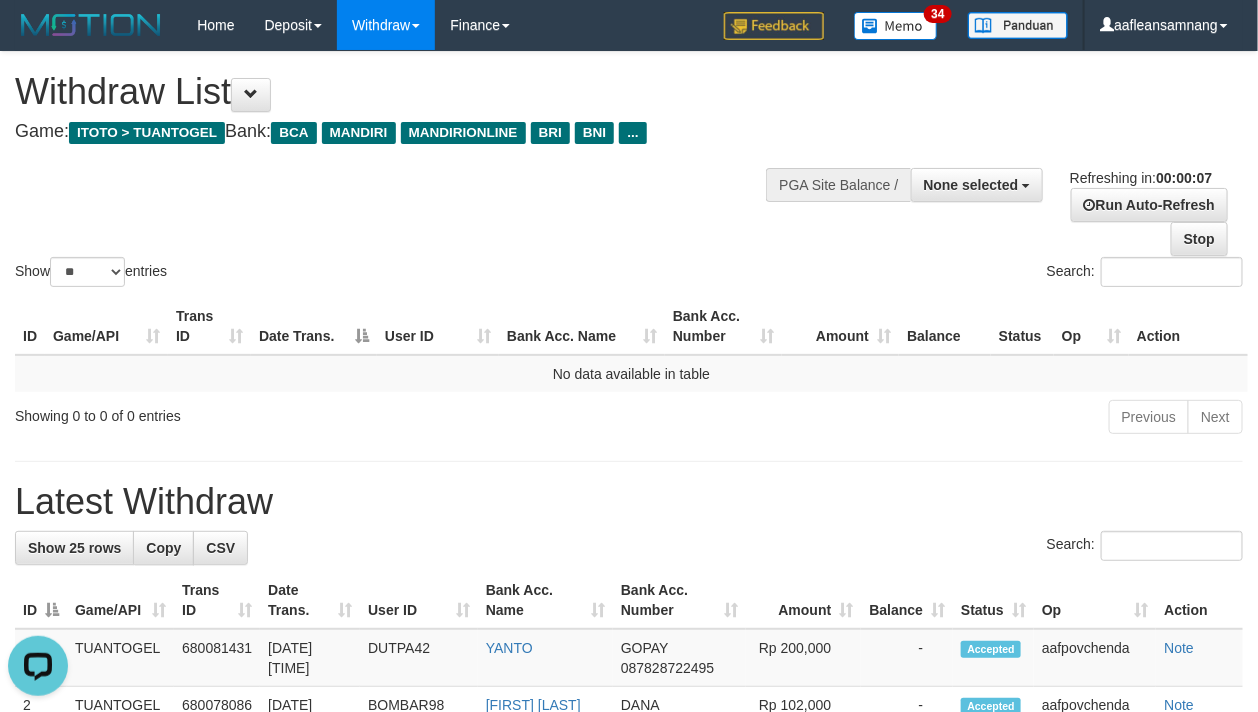scroll, scrollTop: 0, scrollLeft: 0, axis: both 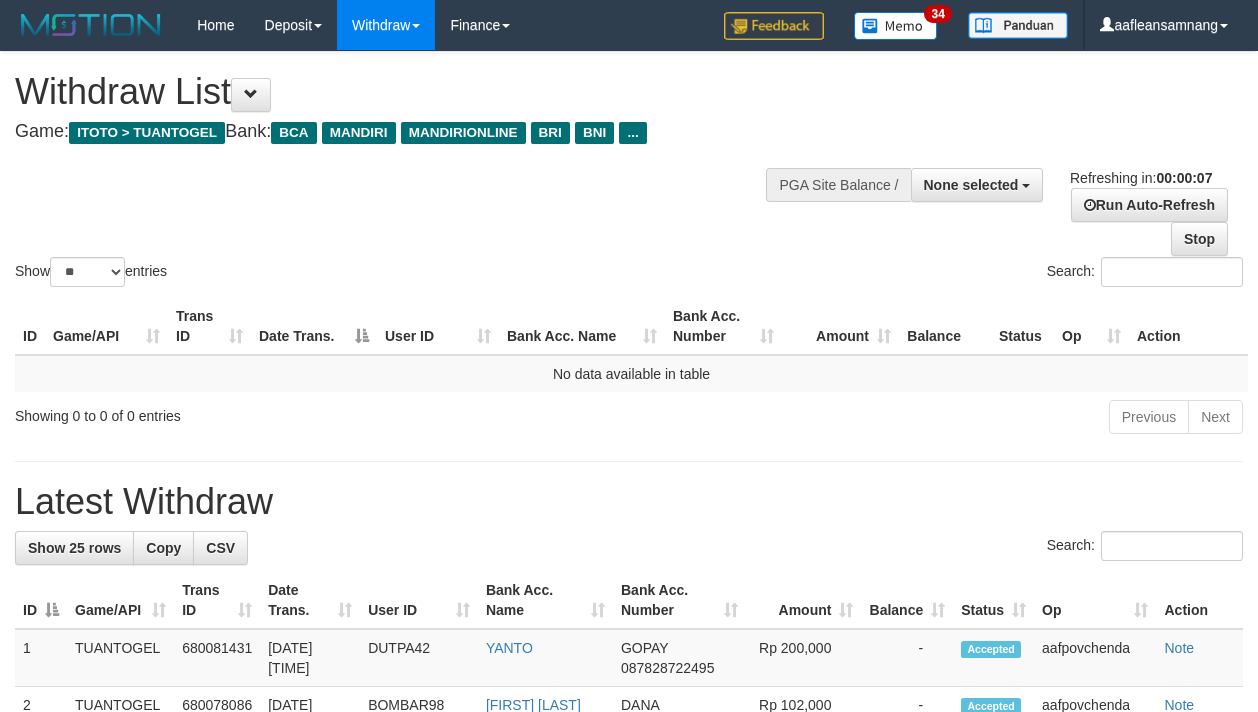 select 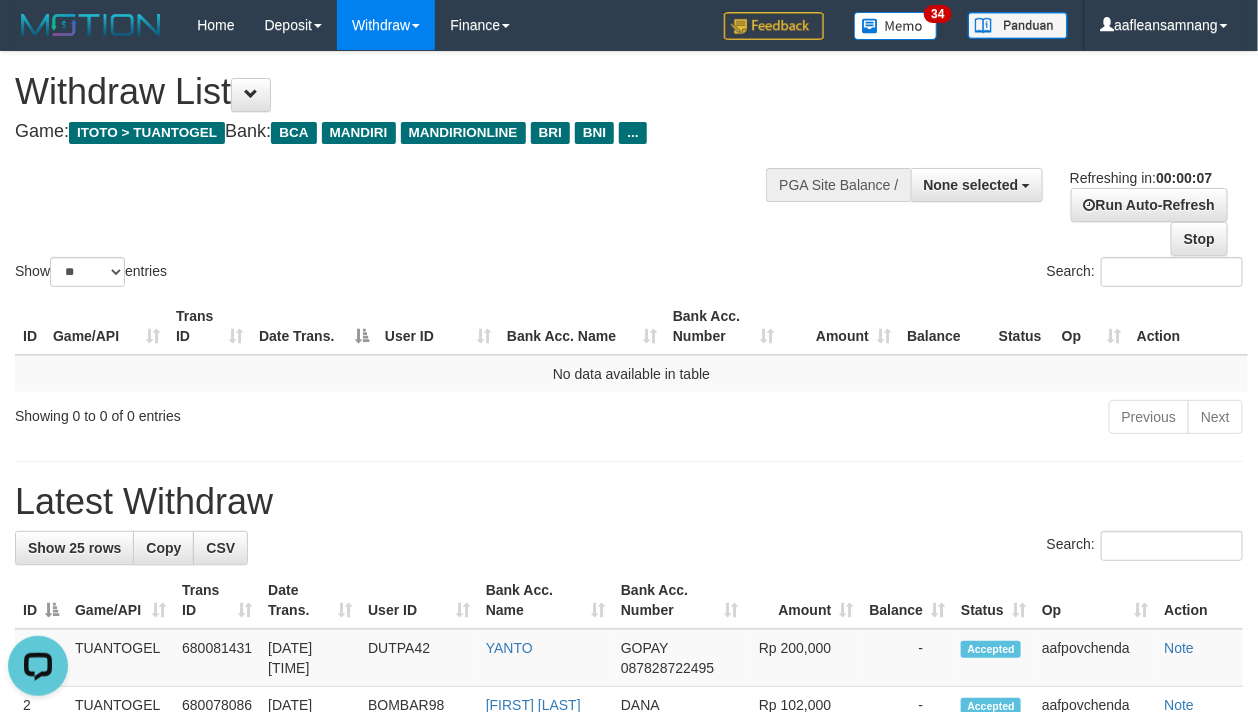 scroll, scrollTop: 0, scrollLeft: 0, axis: both 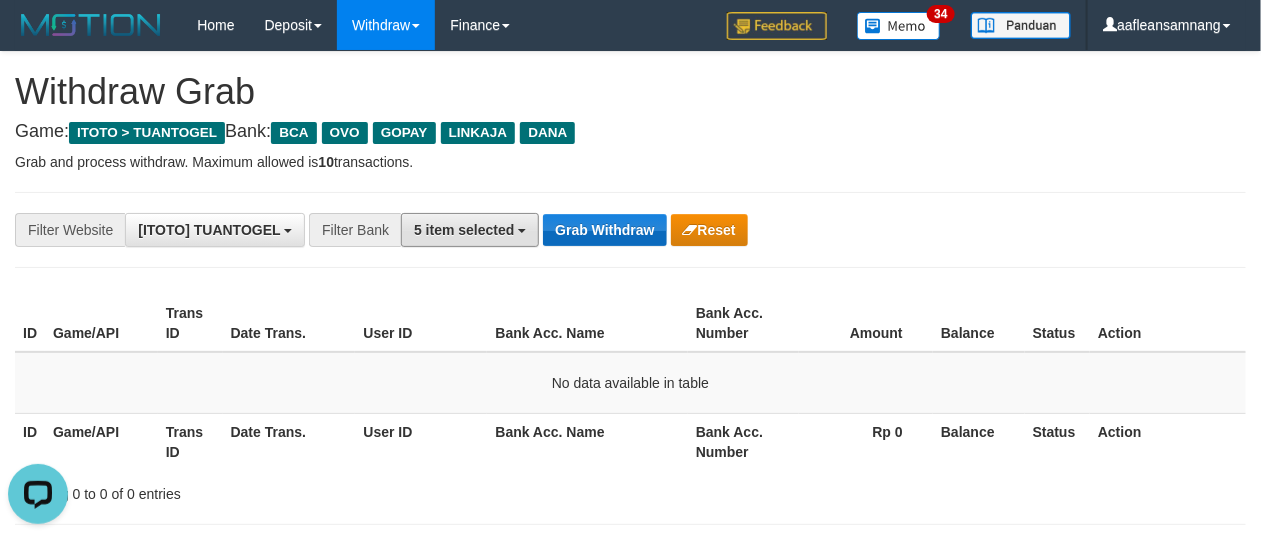 drag, startPoint x: 508, startPoint y: 238, endPoint x: 601, endPoint y: 244, distance: 93.193344 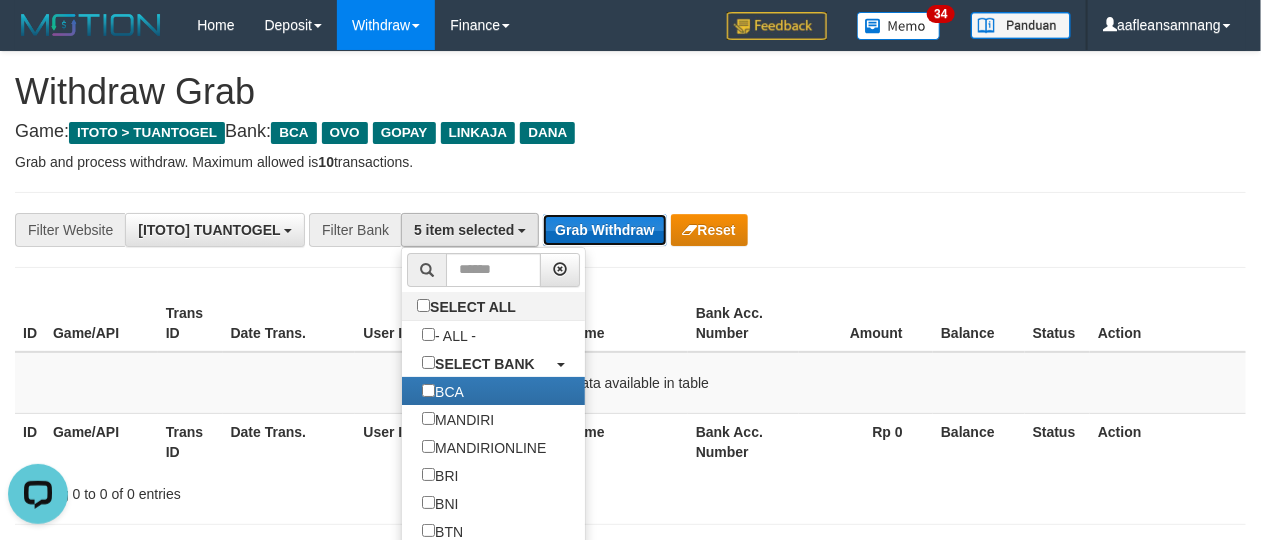 click on "Grab Withdraw" at bounding box center (604, 230) 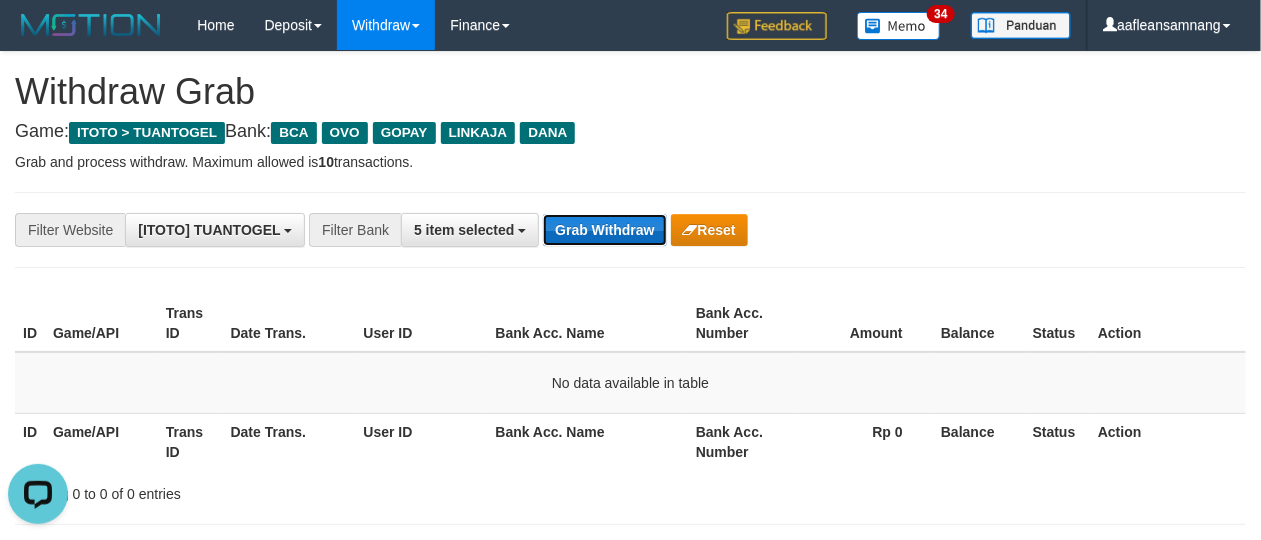 click on "Grab Withdraw" at bounding box center [604, 230] 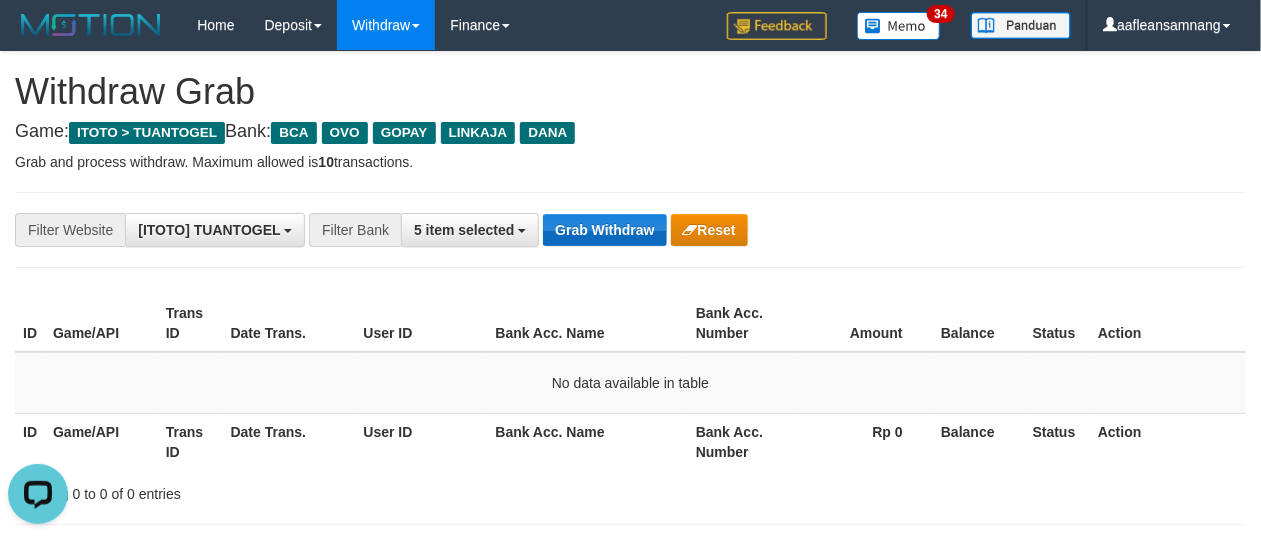 click on "**********" at bounding box center [525, 230] 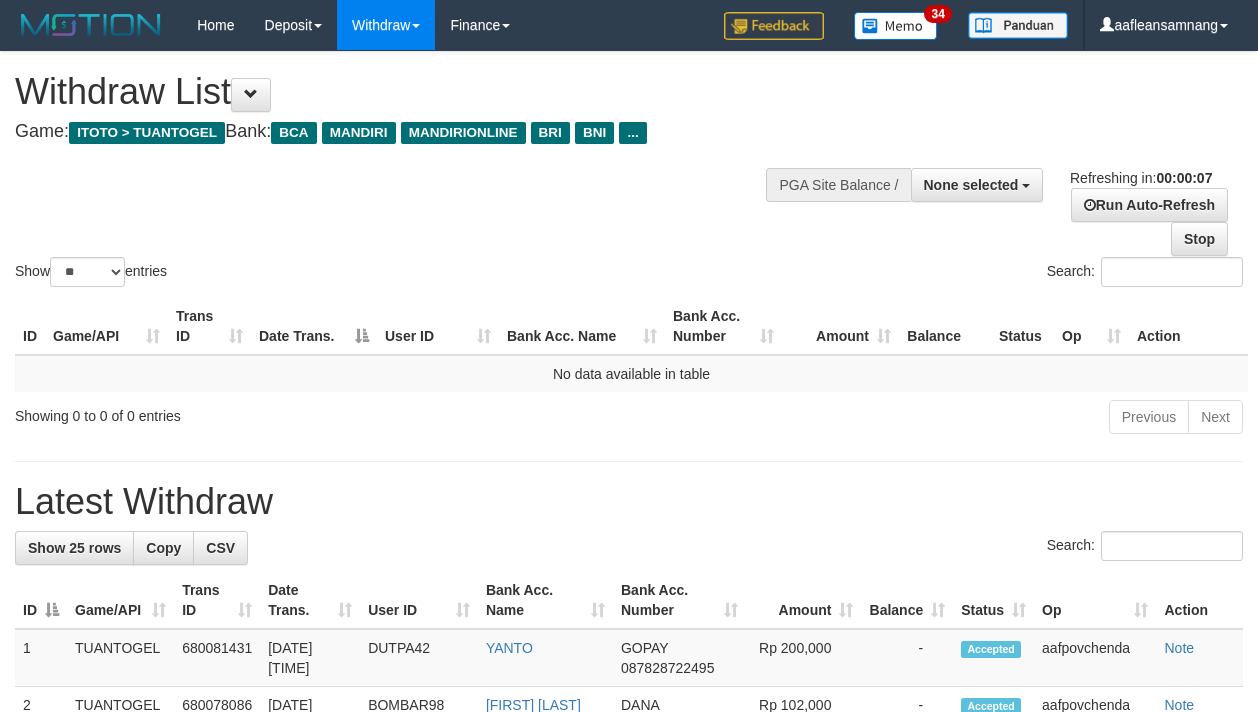 select 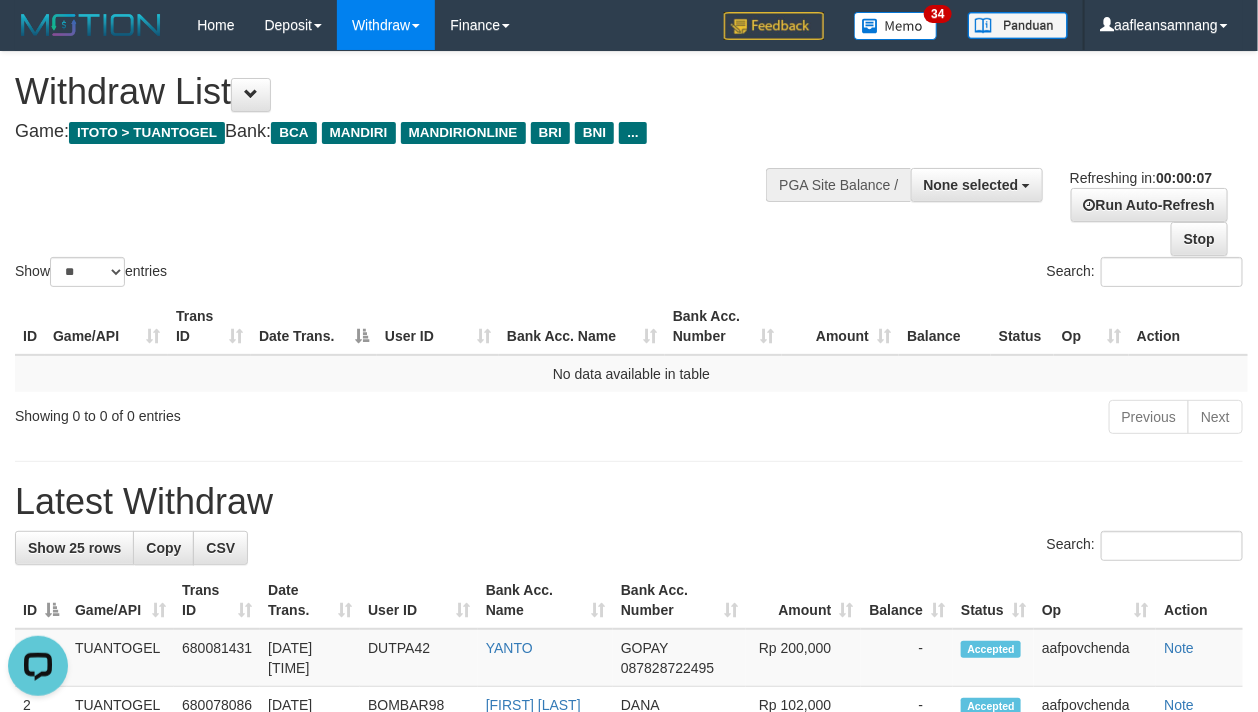 scroll, scrollTop: 0, scrollLeft: 0, axis: both 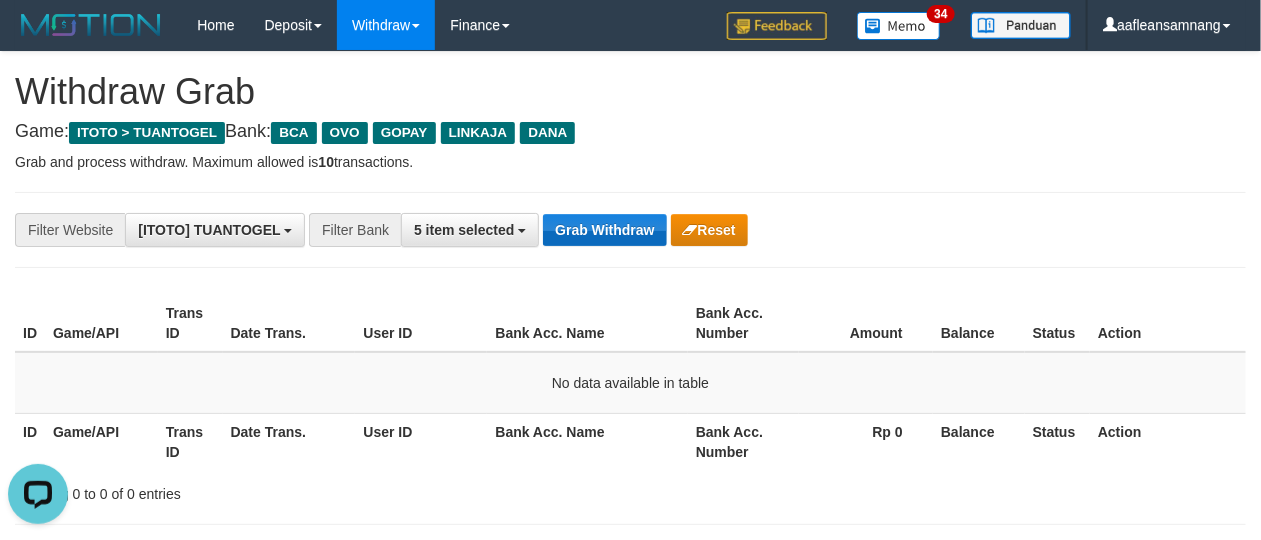 drag, startPoint x: 0, startPoint y: 0, endPoint x: 619, endPoint y: 217, distance: 655.93445 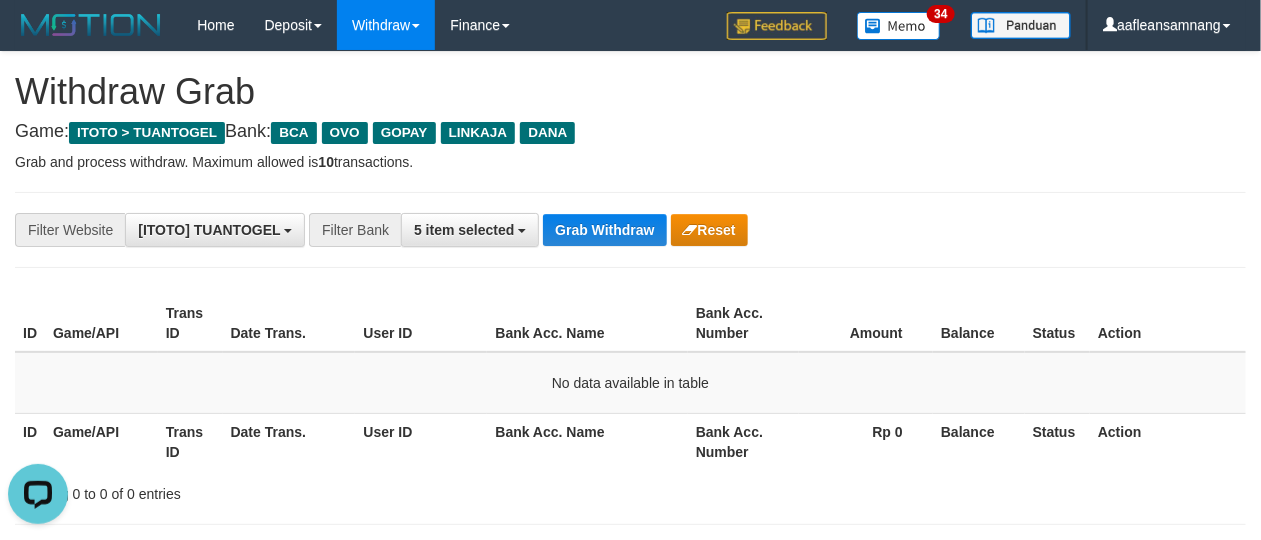 click on "**********" at bounding box center (630, 230) 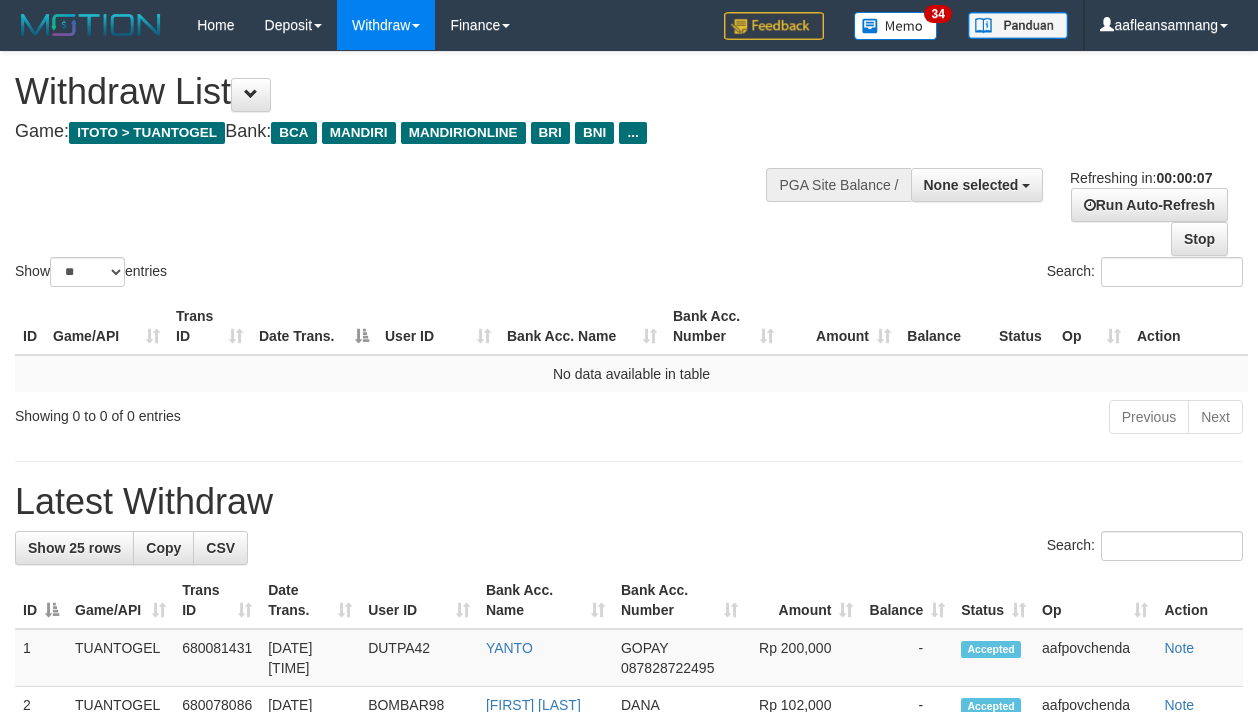 select 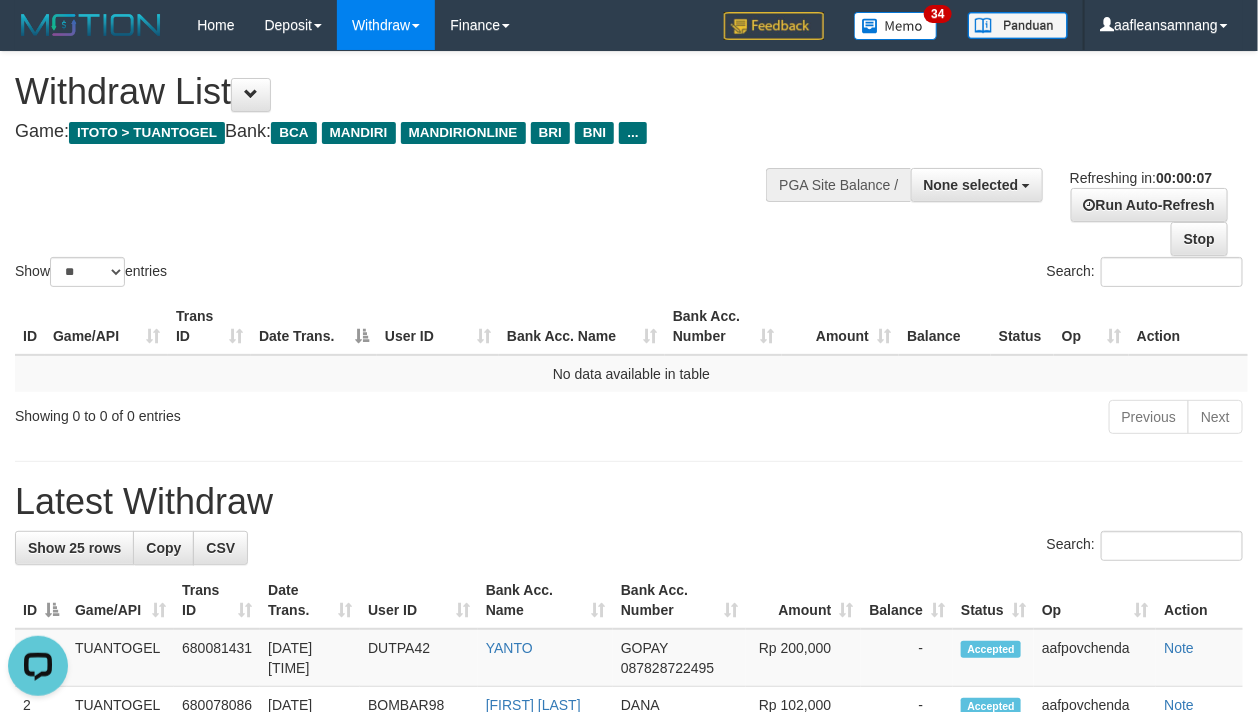scroll, scrollTop: 0, scrollLeft: 0, axis: both 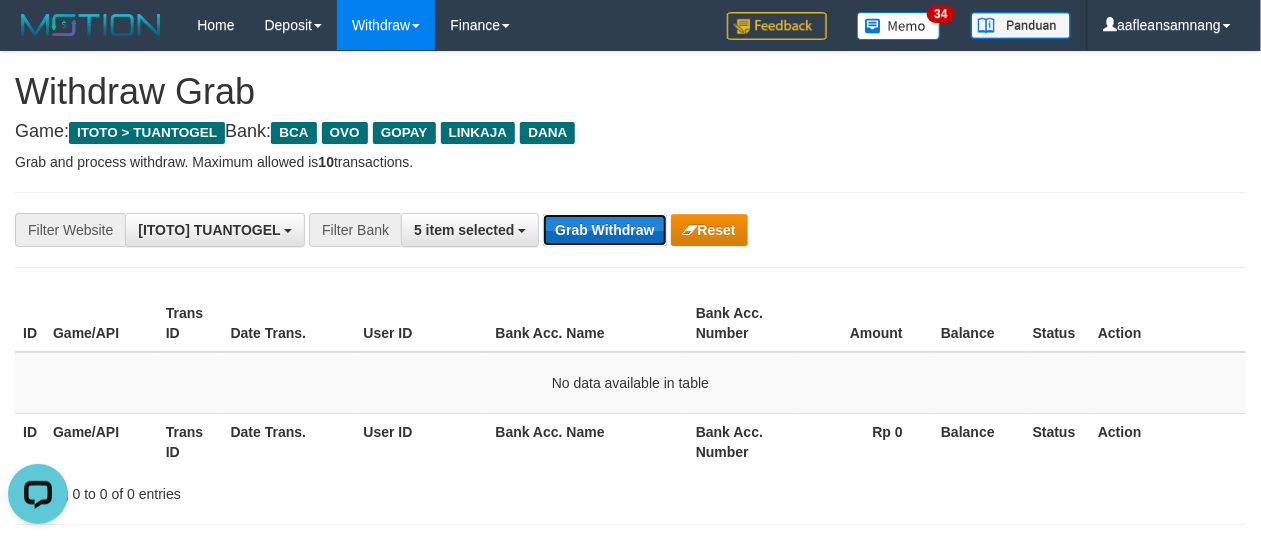 click on "Grab Withdraw" at bounding box center (604, 230) 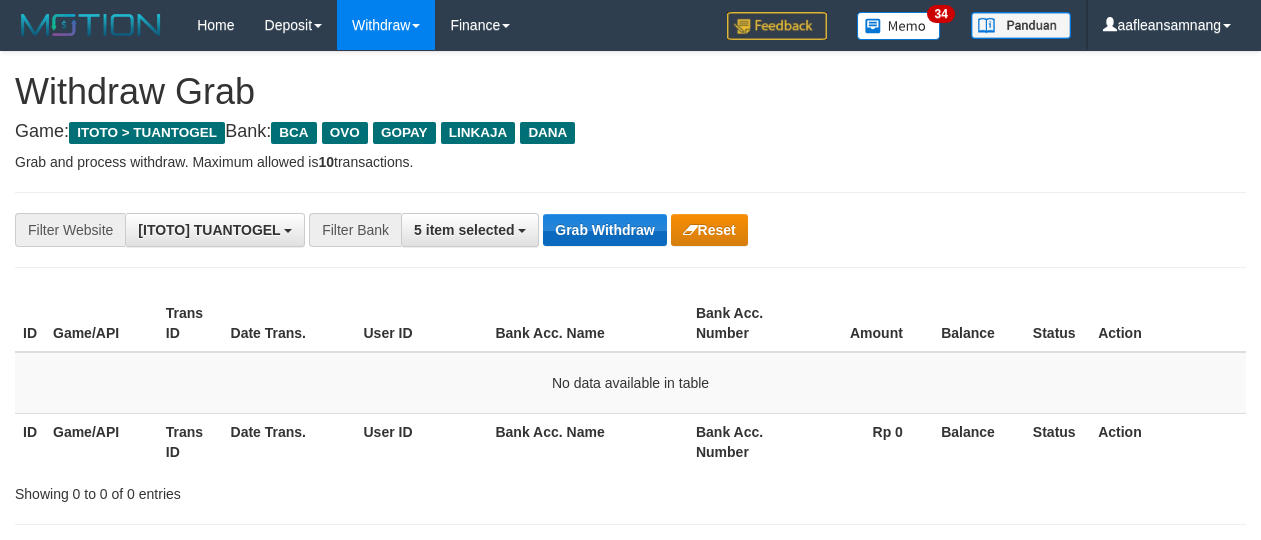 scroll, scrollTop: 0, scrollLeft: 0, axis: both 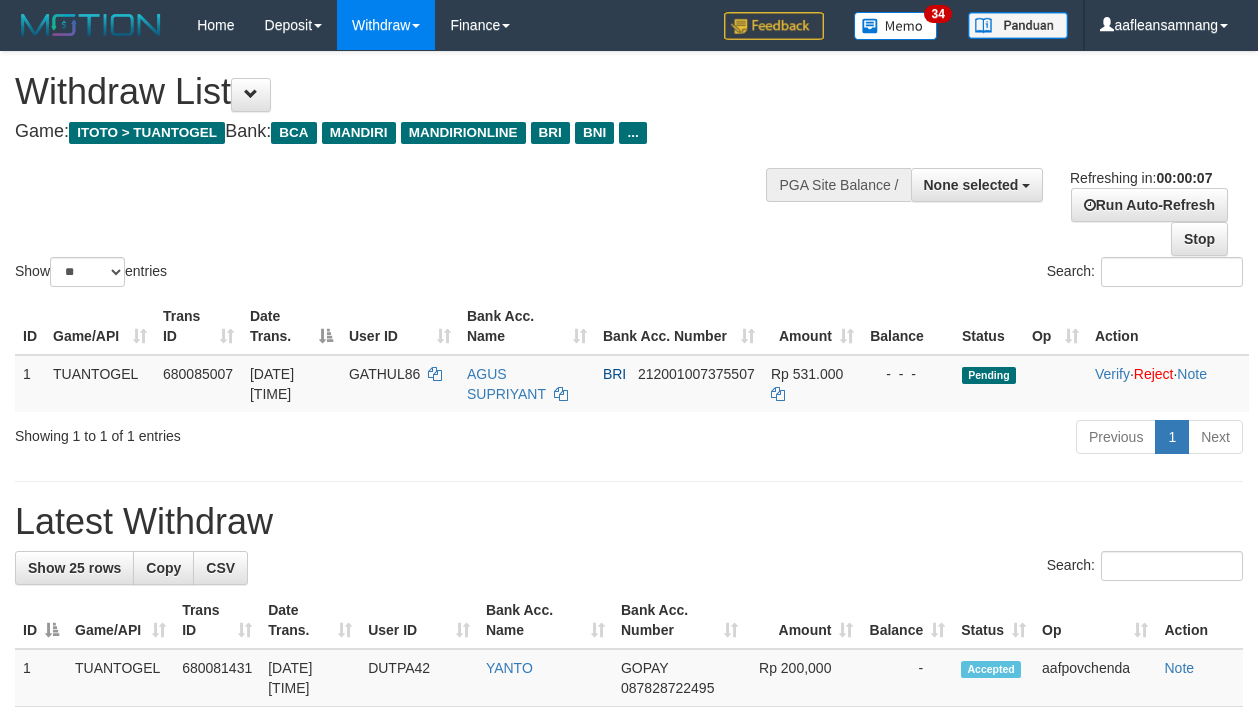 select 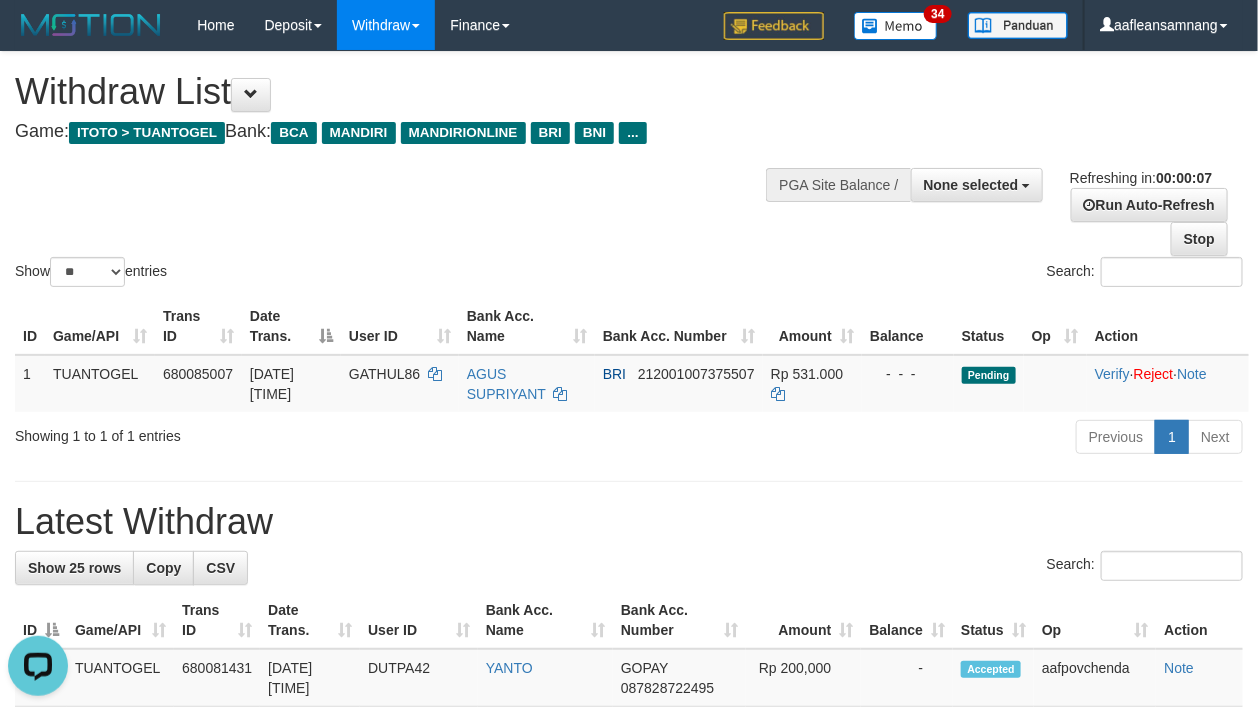 scroll, scrollTop: 0, scrollLeft: 0, axis: both 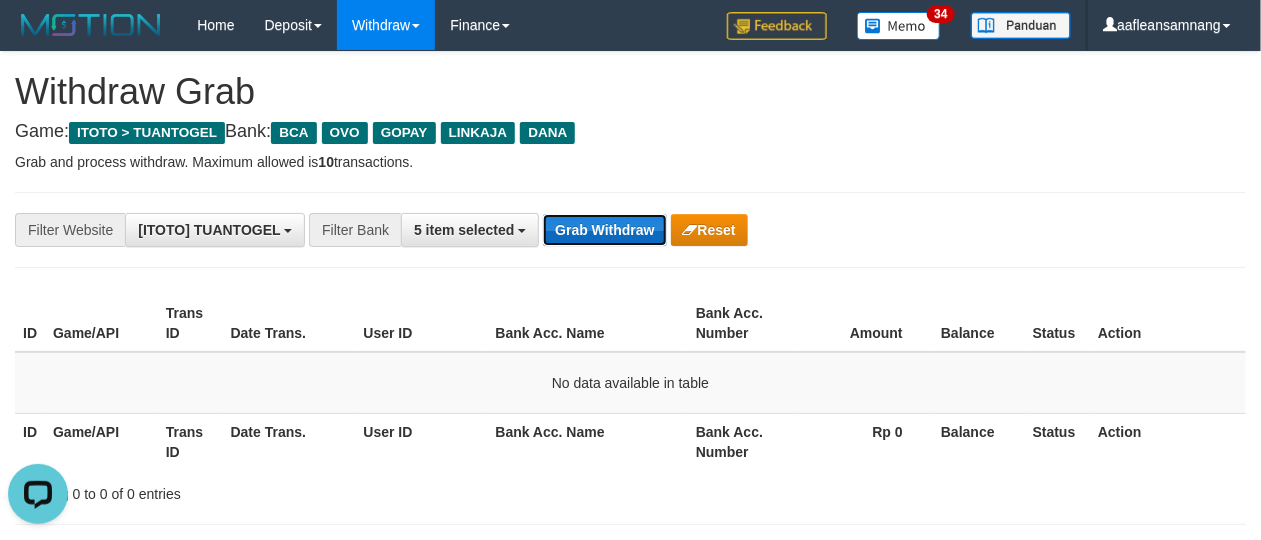 click on "Grab Withdraw" at bounding box center (604, 230) 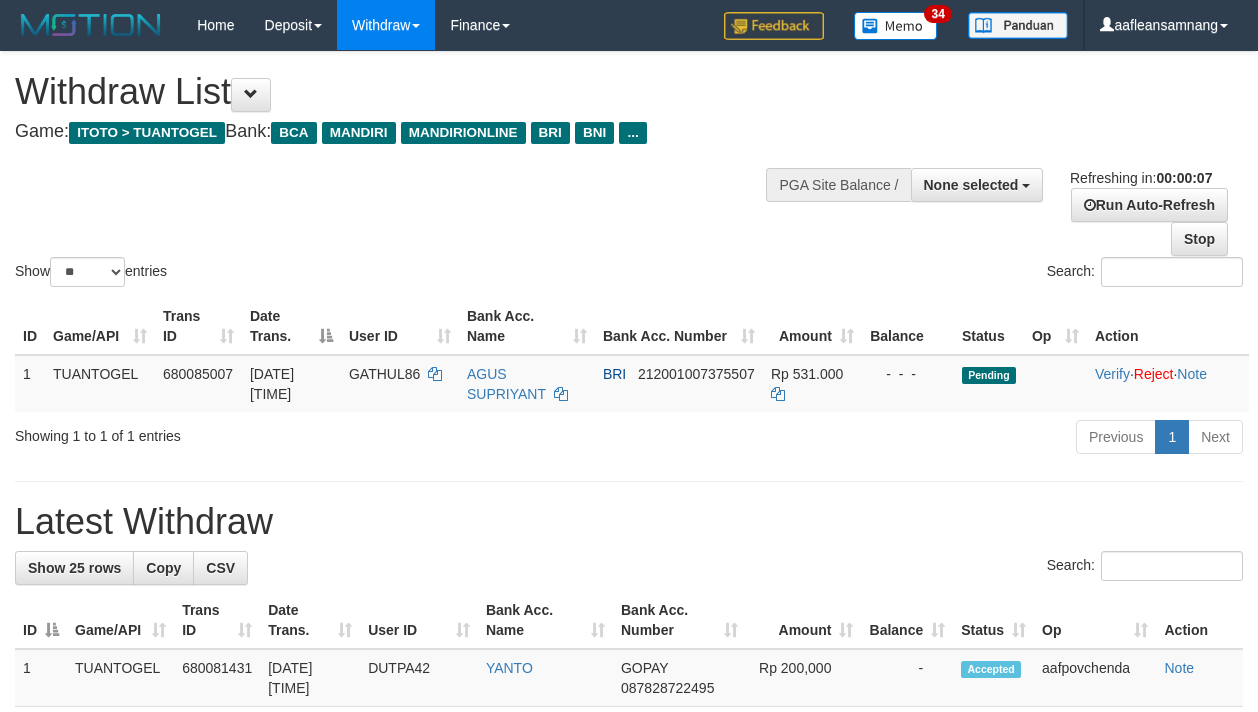 select 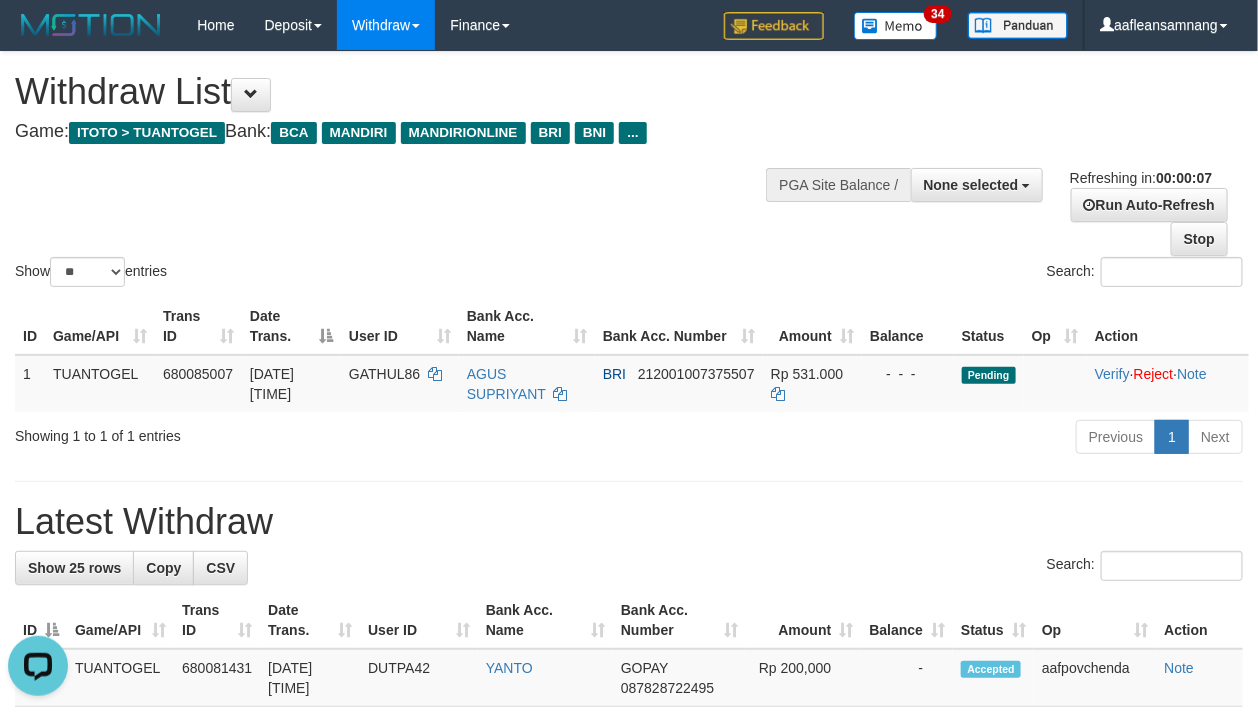 scroll, scrollTop: 0, scrollLeft: 0, axis: both 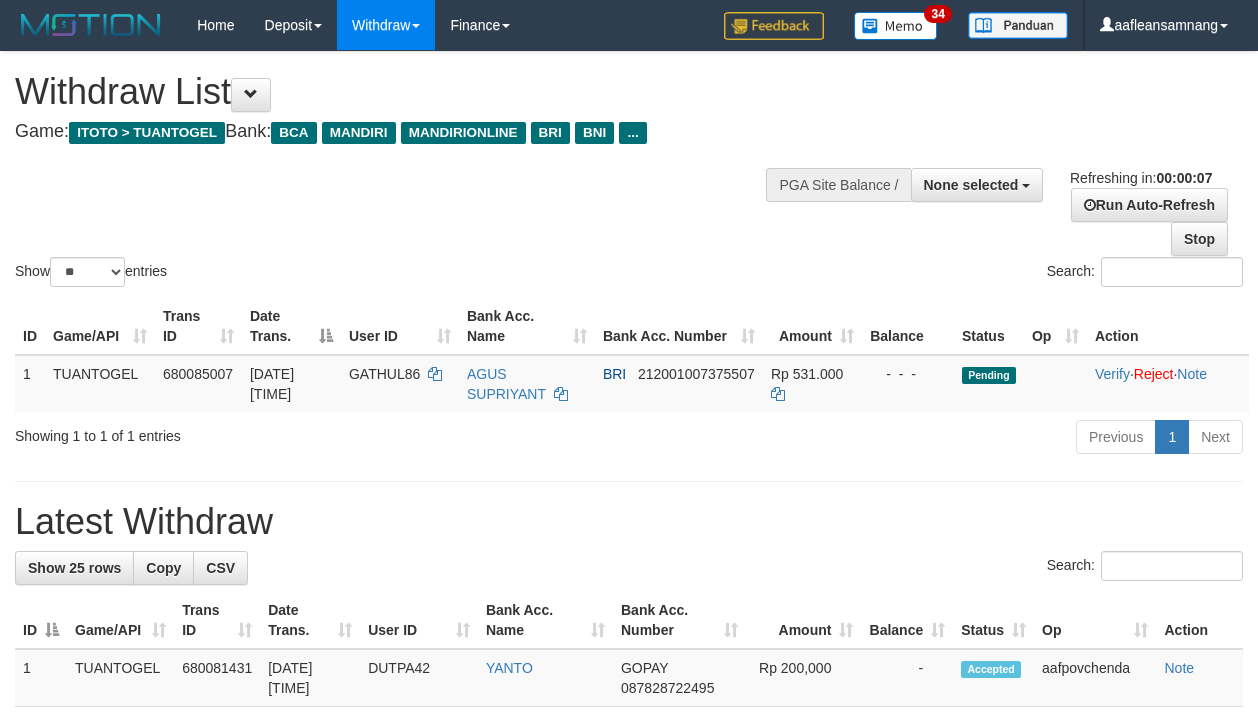 select 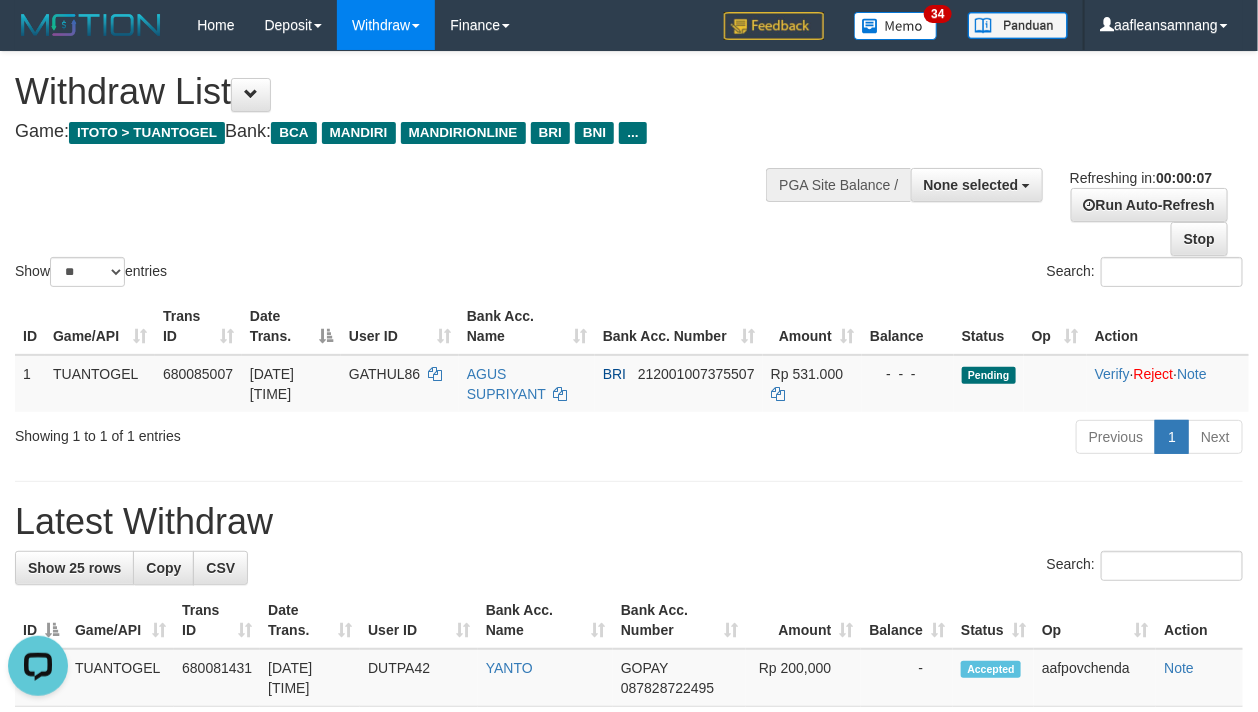 scroll, scrollTop: 0, scrollLeft: 0, axis: both 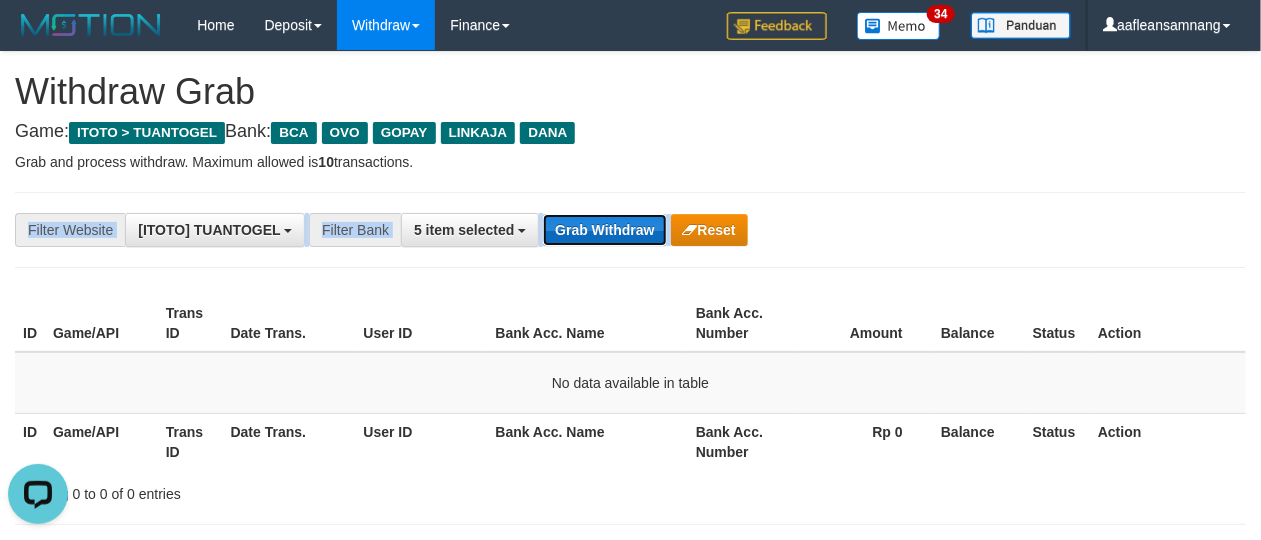 drag, startPoint x: 559, startPoint y: 235, endPoint x: 586, endPoint y: 226, distance: 28.460499 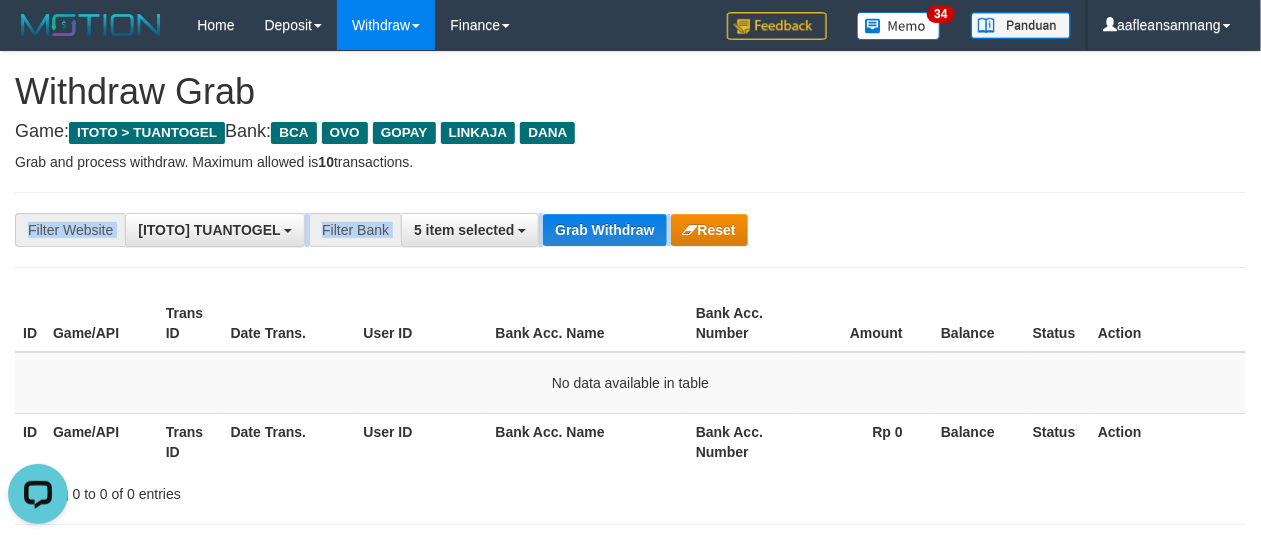 click on "**********" at bounding box center [525, 230] 